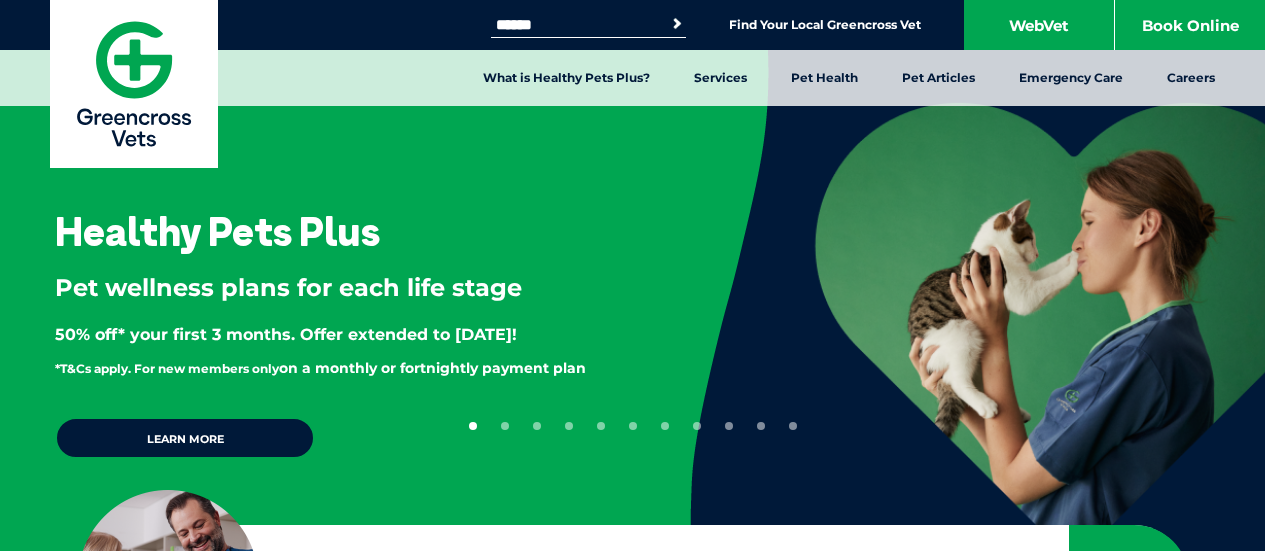 scroll, scrollTop: 0, scrollLeft: 0, axis: both 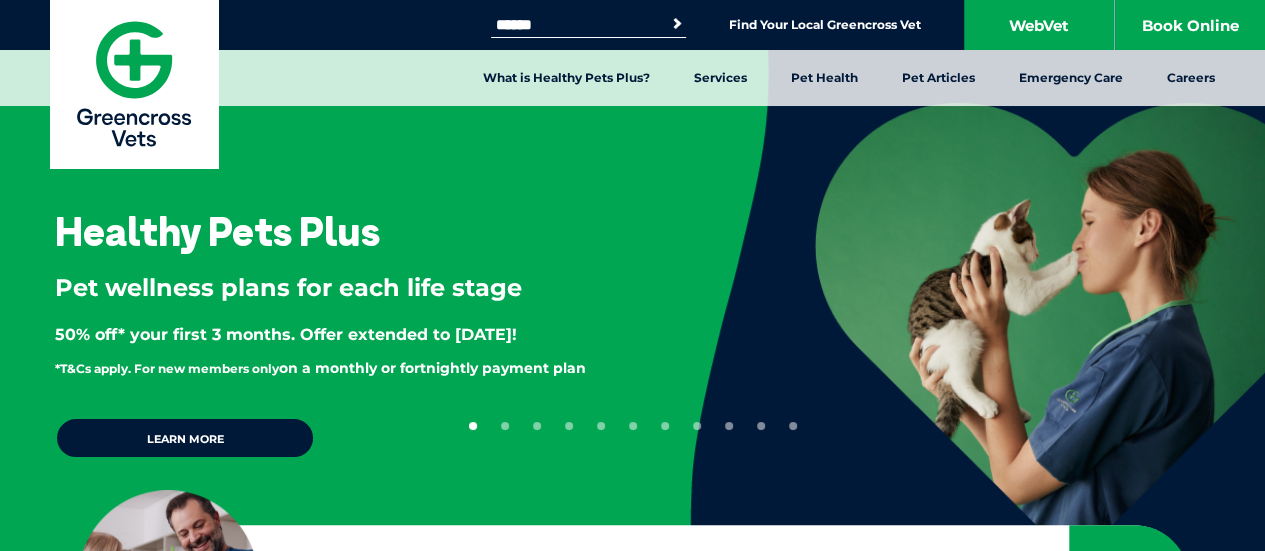 click on "Find Your Local Greencross Vet" at bounding box center [825, 25] 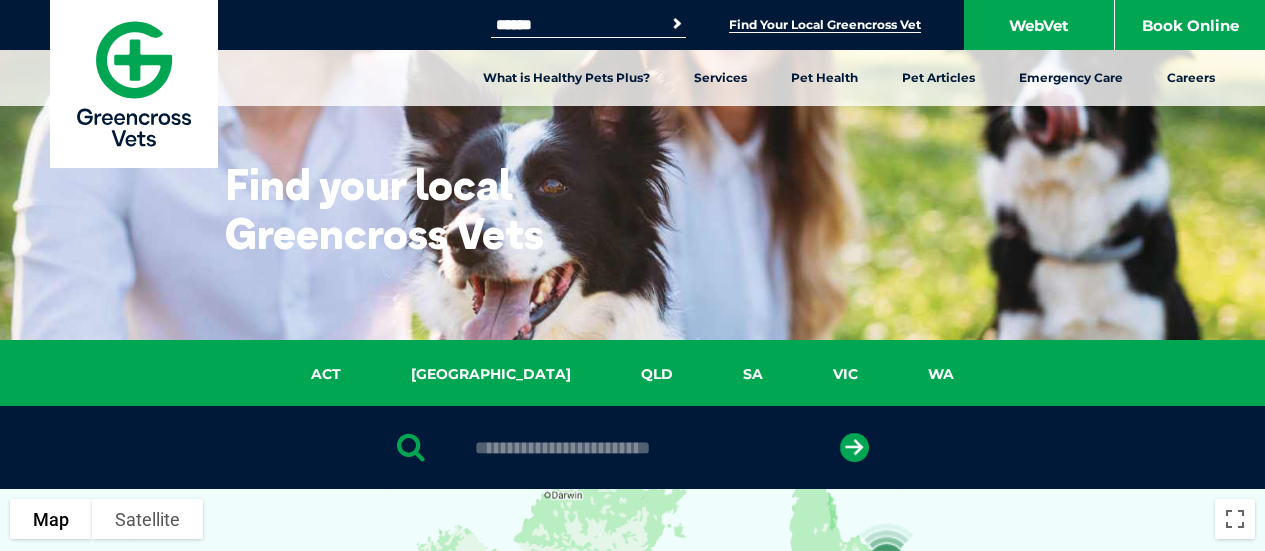 scroll, scrollTop: 0, scrollLeft: 0, axis: both 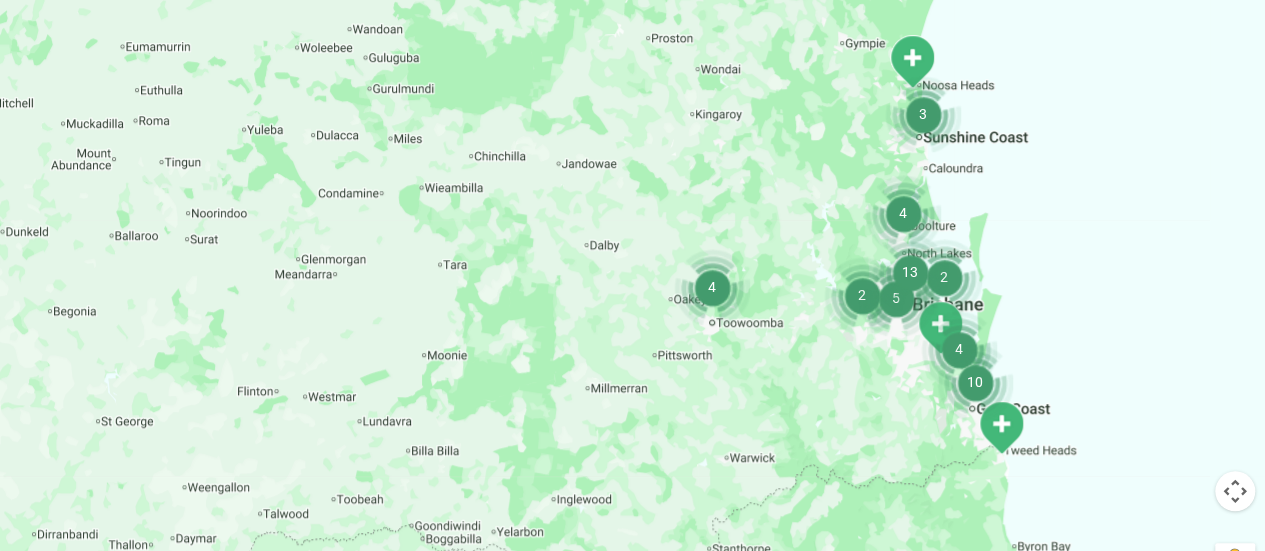 click at bounding box center [1001, 427] 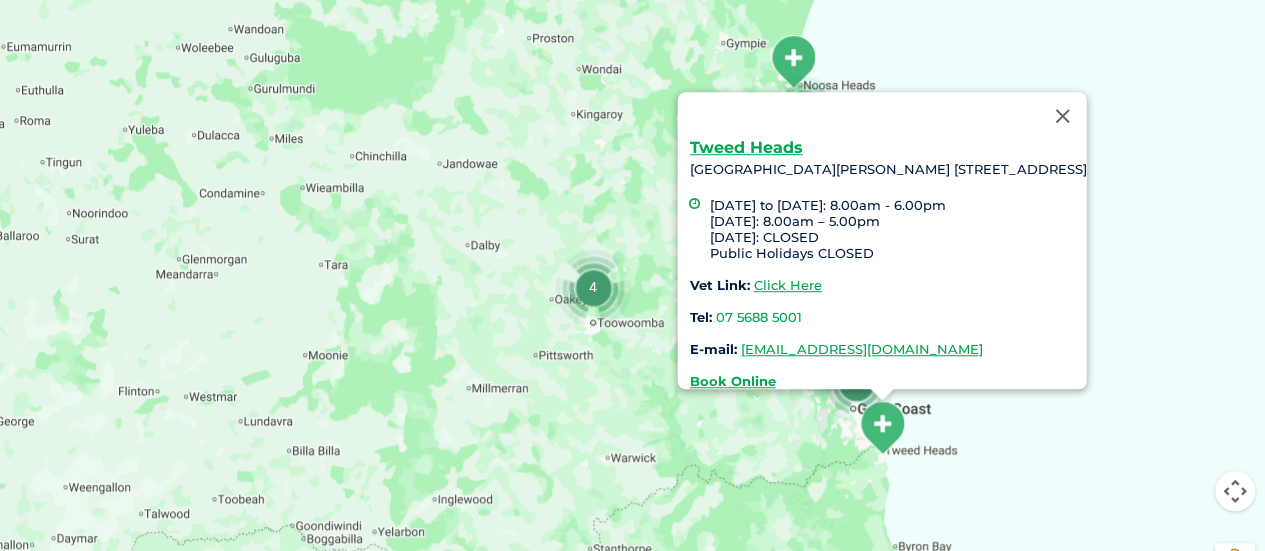click at bounding box center [1062, 116] 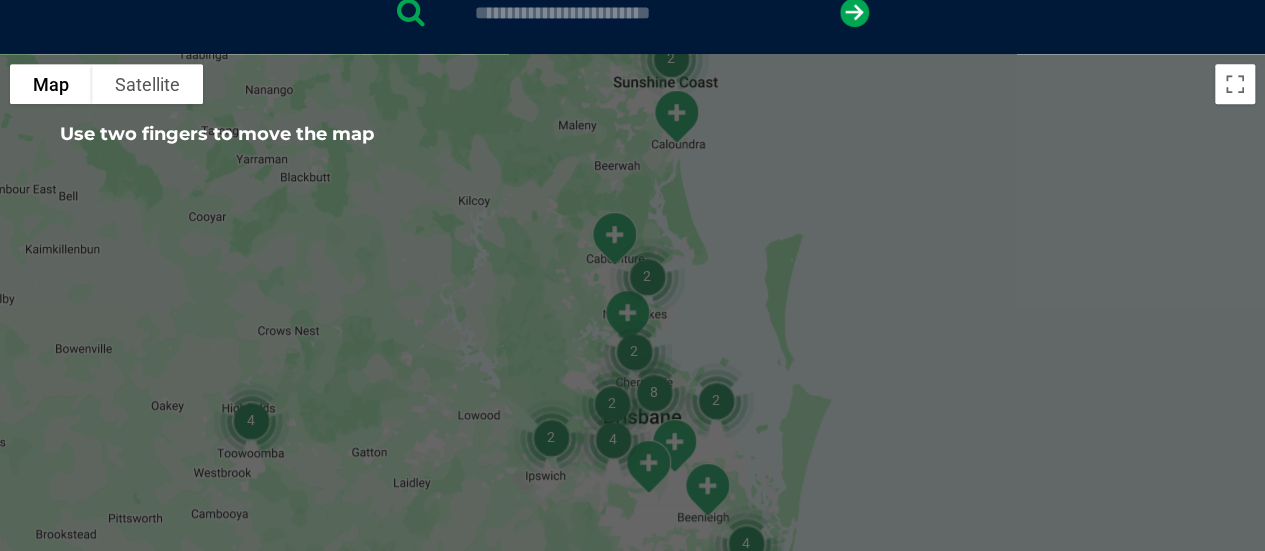 scroll, scrollTop: 437, scrollLeft: 0, axis: vertical 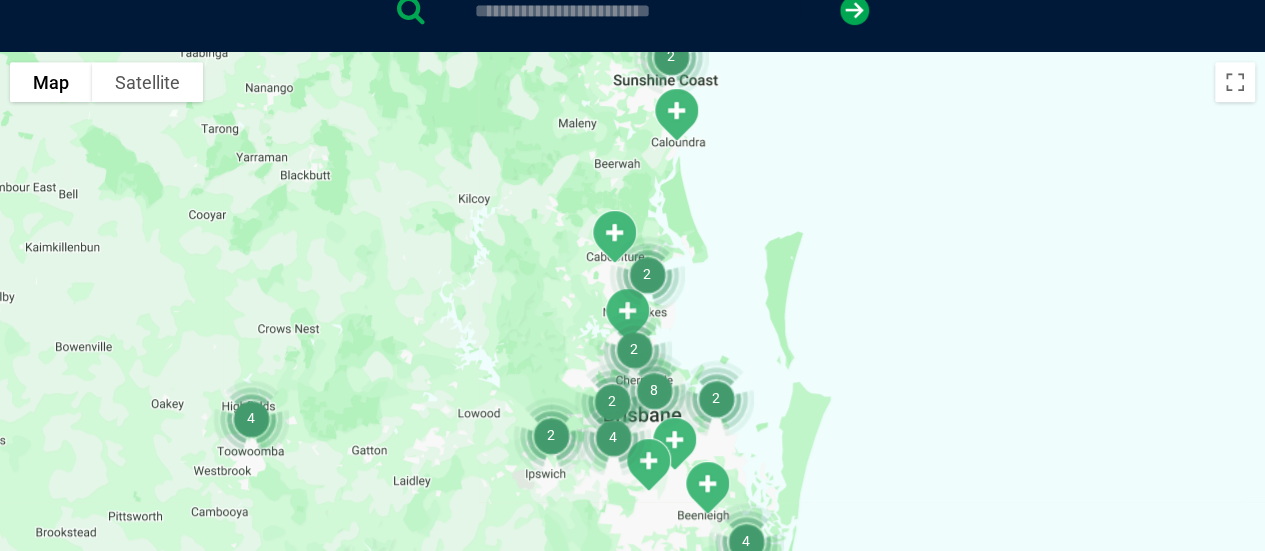 click at bounding box center [671, 56] 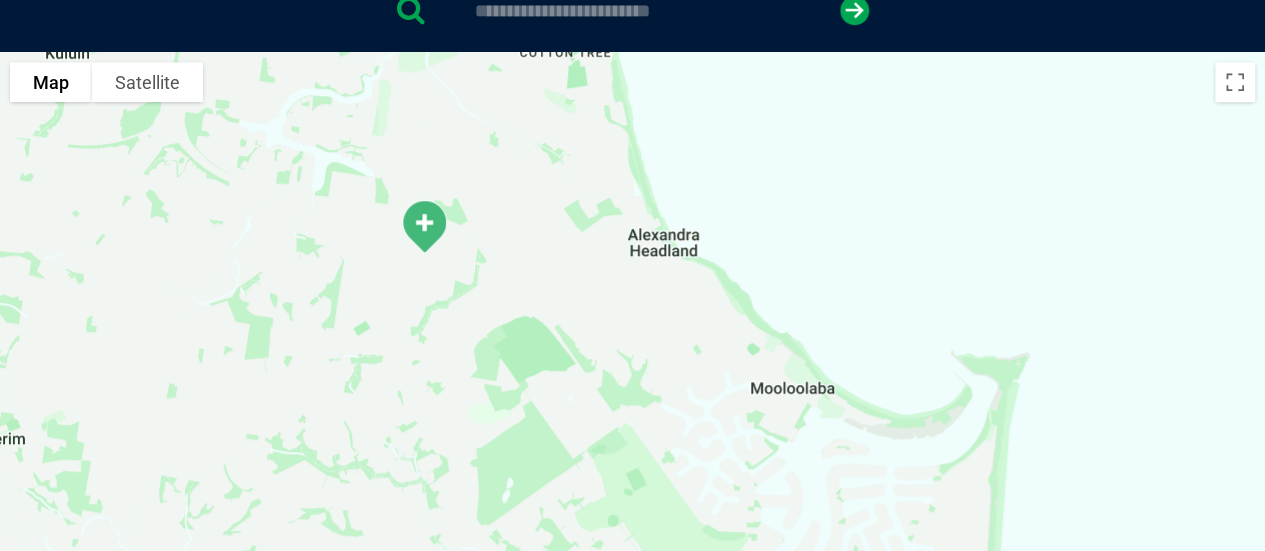 click at bounding box center [424, 226] 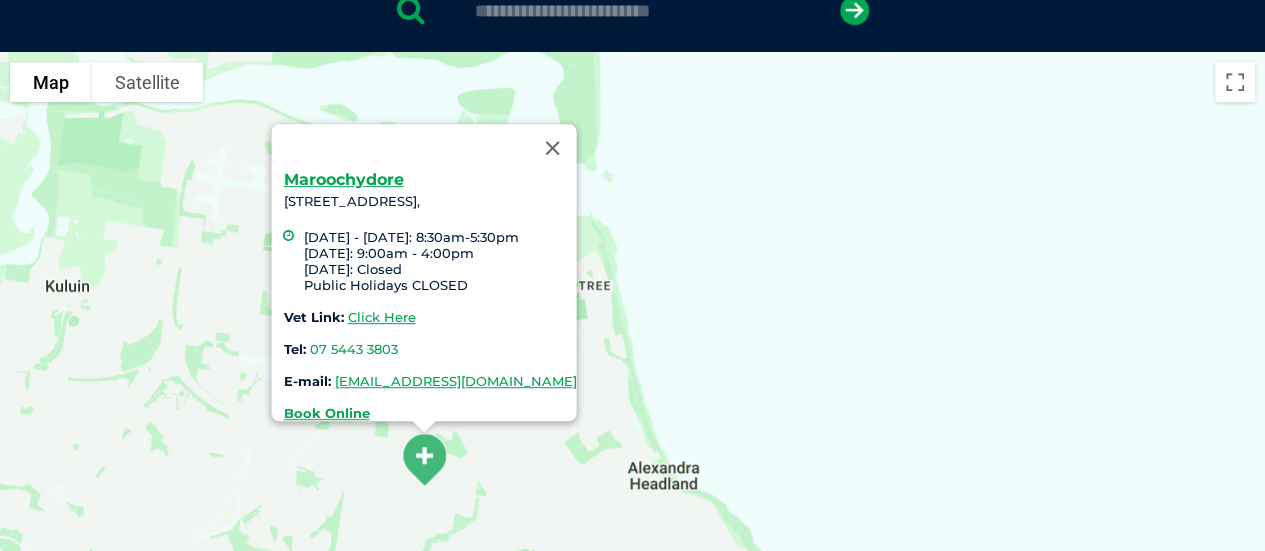 click at bounding box center [552, 148] 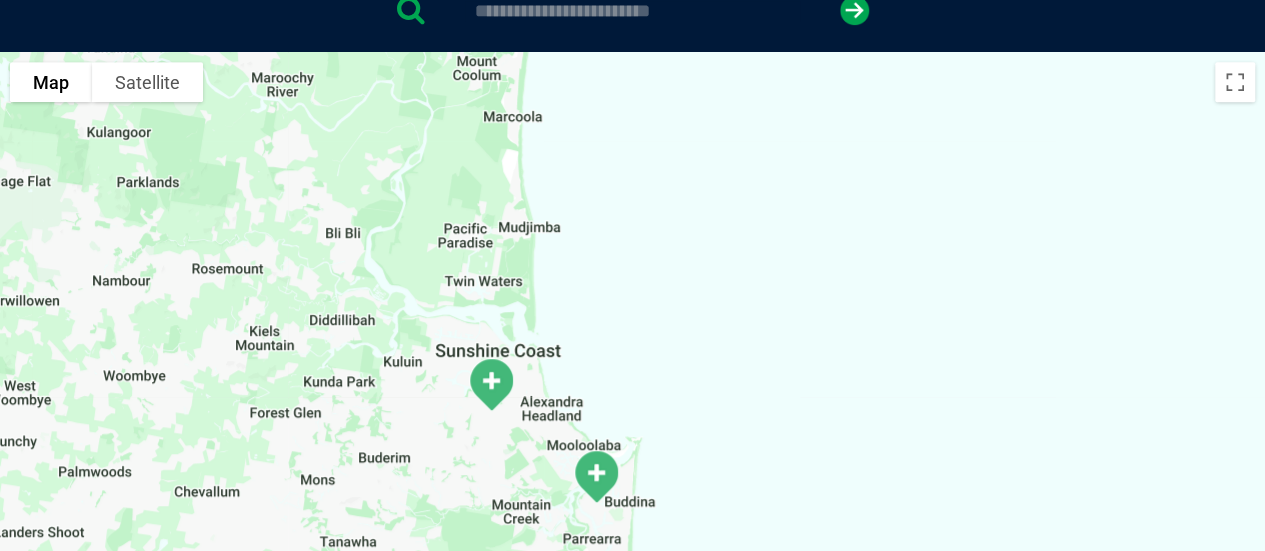click at bounding box center (596, 476) 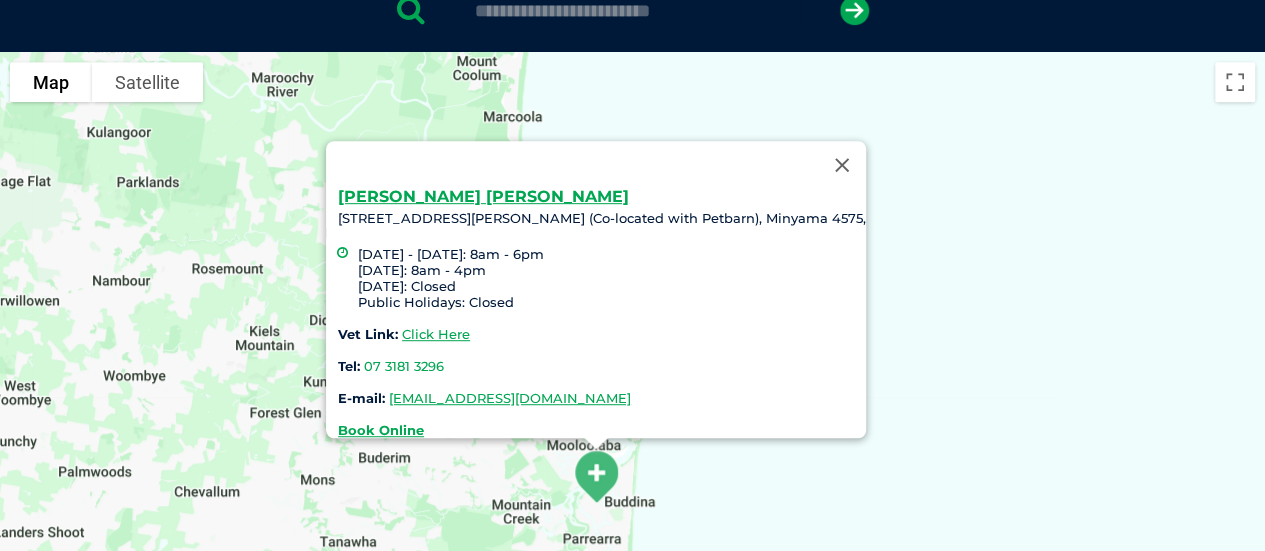 click at bounding box center (596, 476) 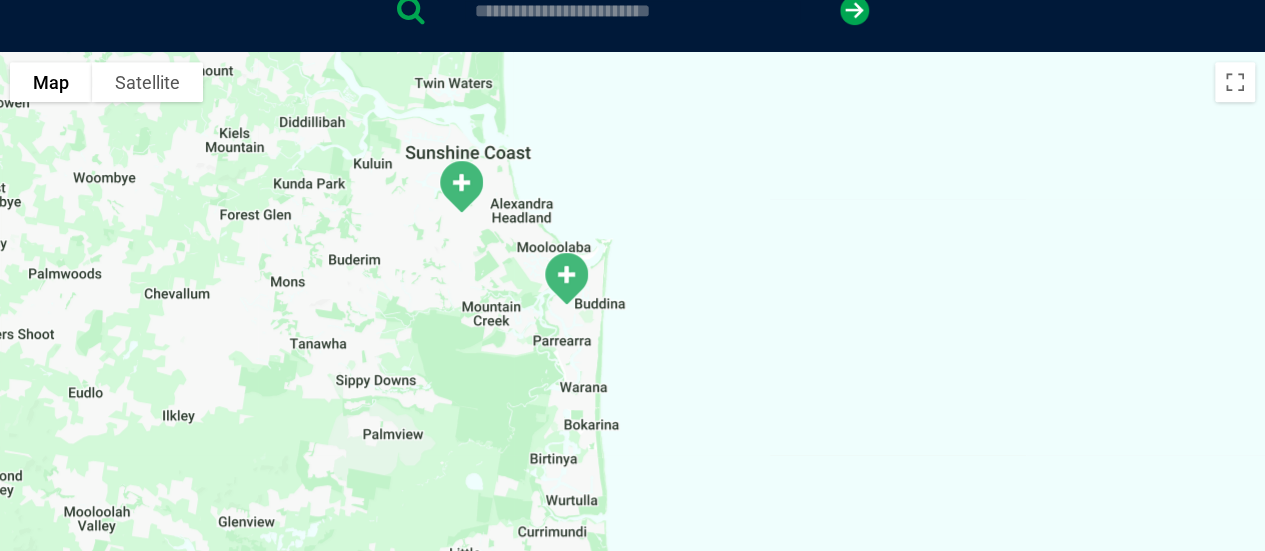 drag, startPoint x: 667, startPoint y: 361, endPoint x: 641, endPoint y: 116, distance: 246.37573 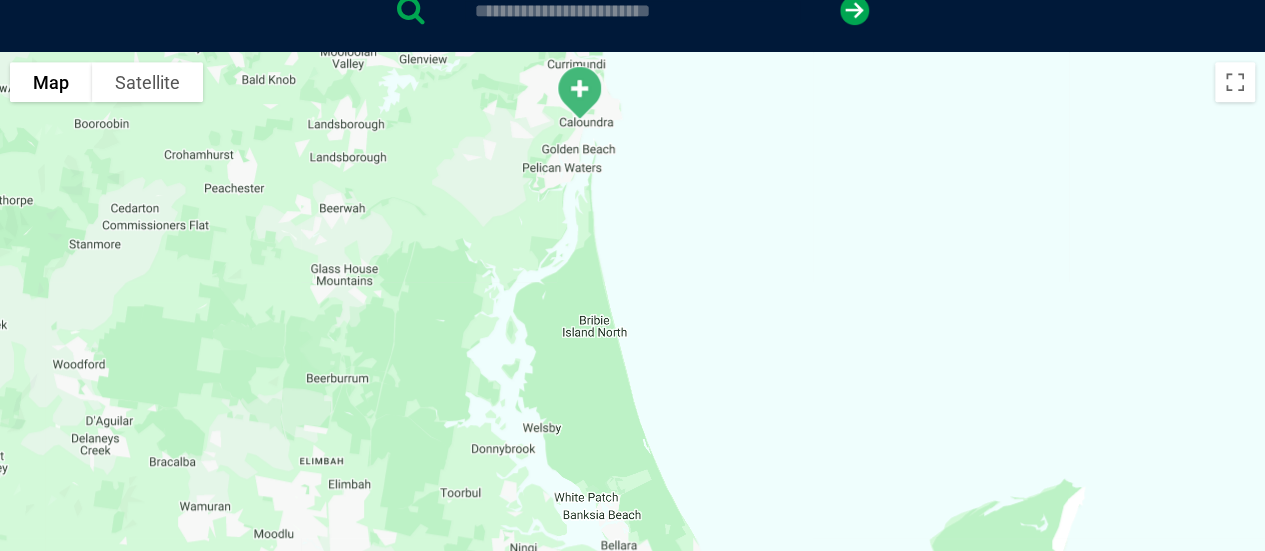 drag, startPoint x: 627, startPoint y: 398, endPoint x: 598, endPoint y: 162, distance: 237.7751 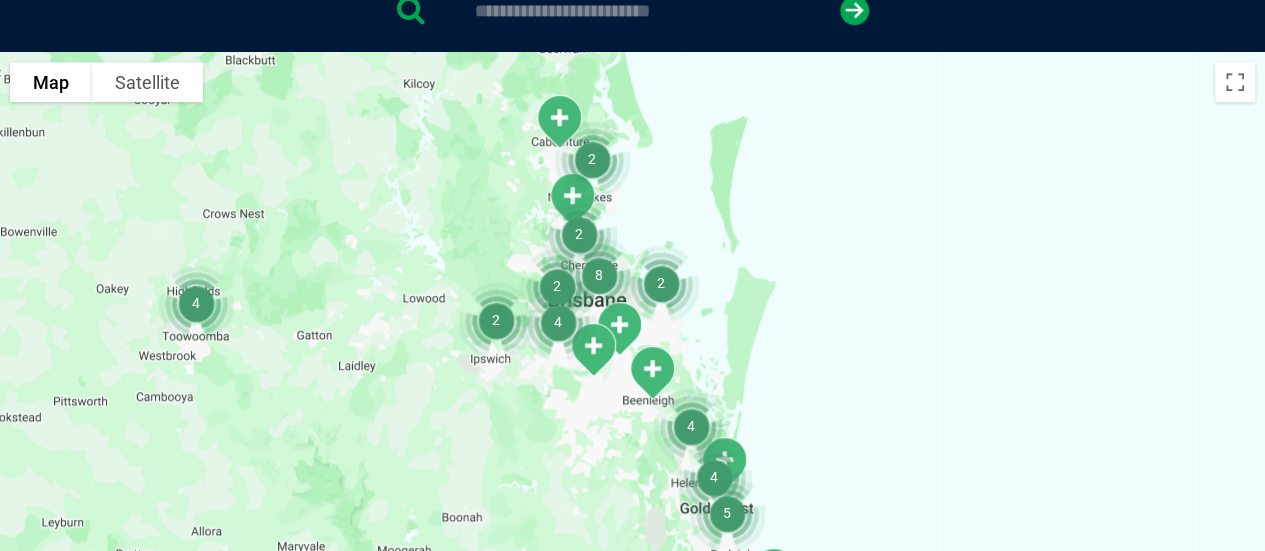 drag, startPoint x: 520, startPoint y: 463, endPoint x: 505, endPoint y: 164, distance: 299.376 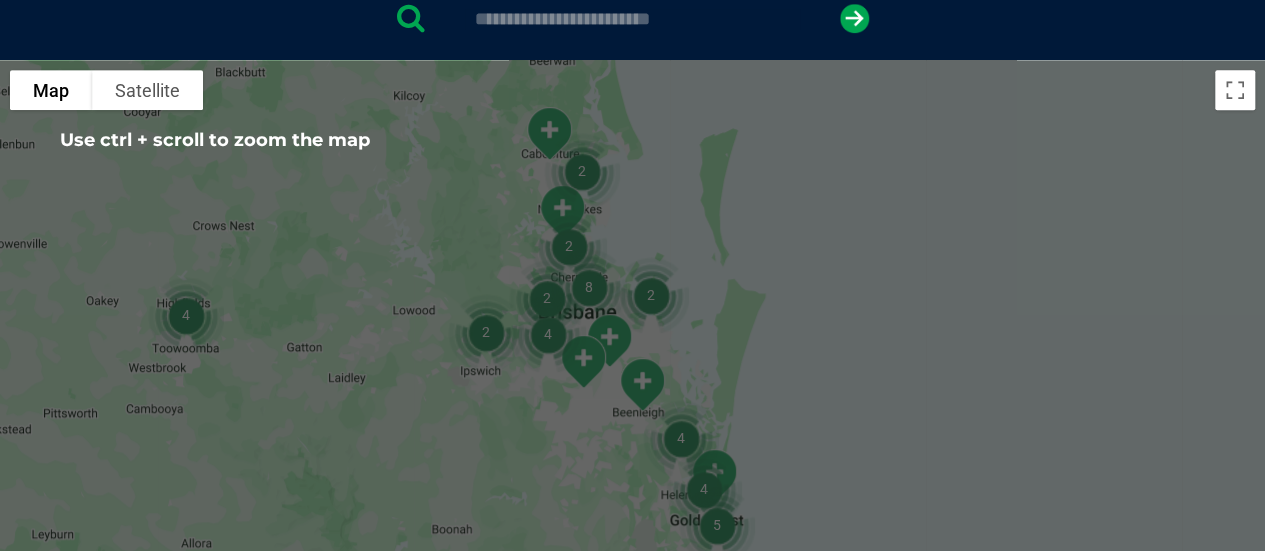 scroll, scrollTop: 428, scrollLeft: 0, axis: vertical 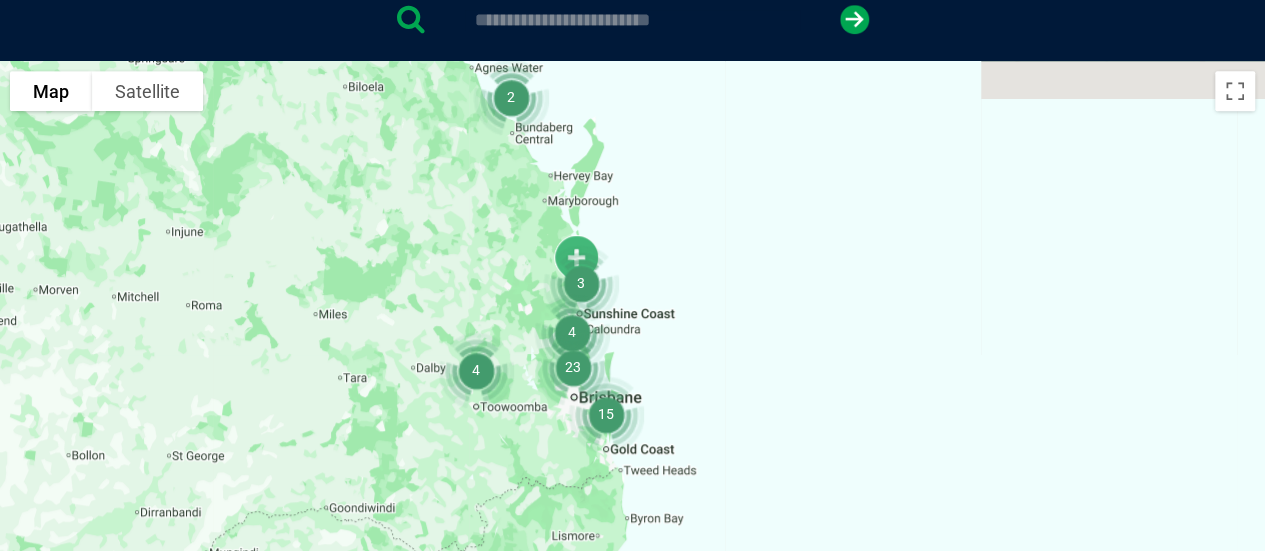 drag, startPoint x: 417, startPoint y: 473, endPoint x: 560, endPoint y: 598, distance: 189.93156 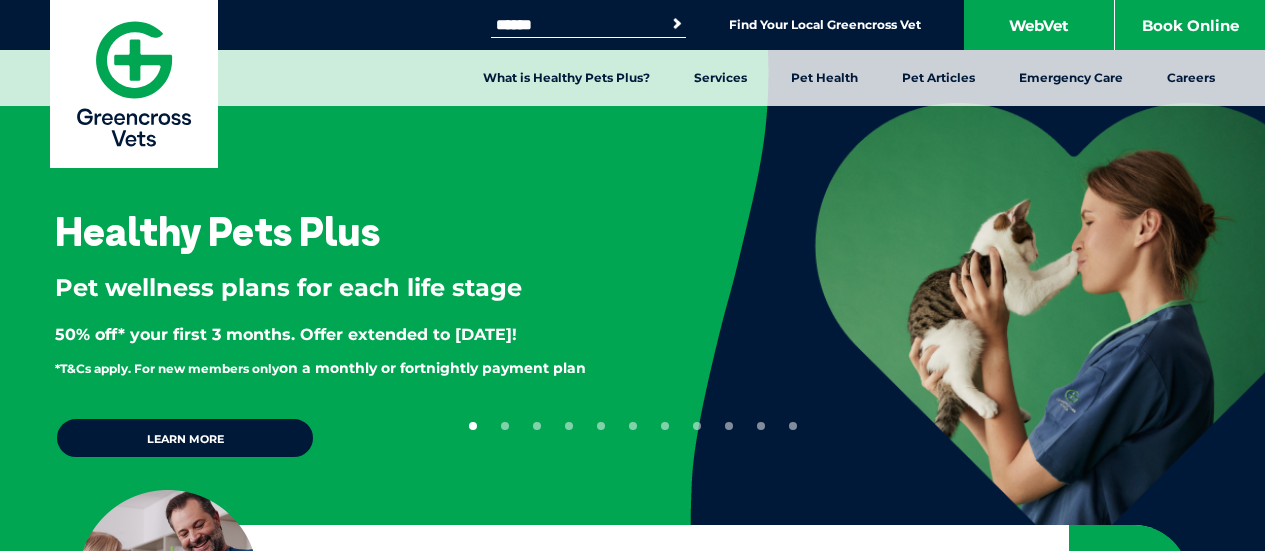 scroll, scrollTop: 0, scrollLeft: 0, axis: both 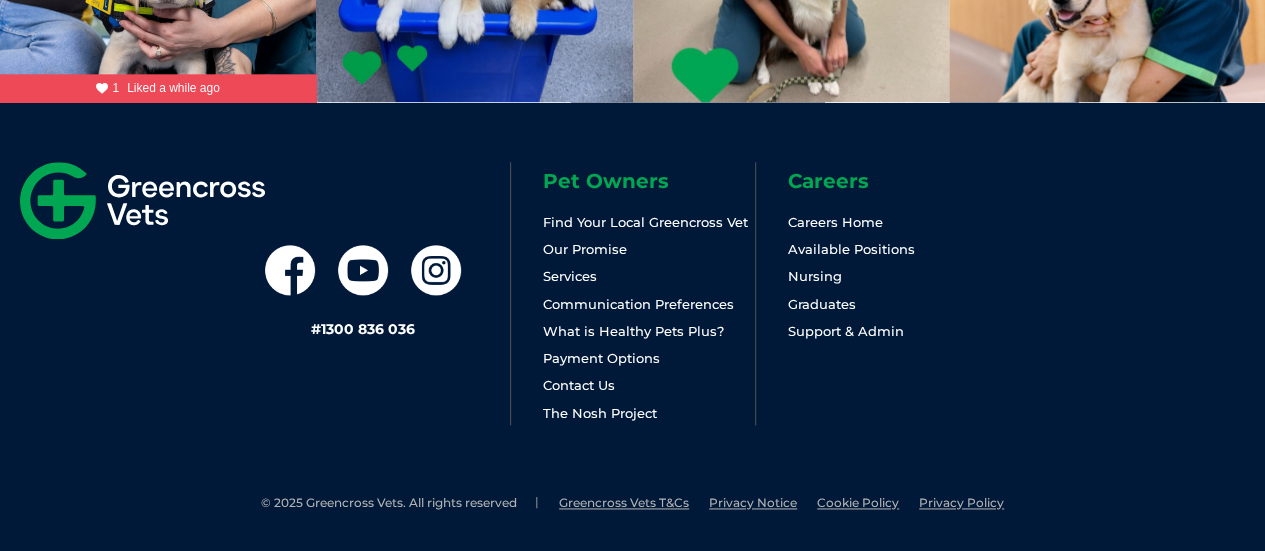 click on "Careers Home" at bounding box center (835, 222) 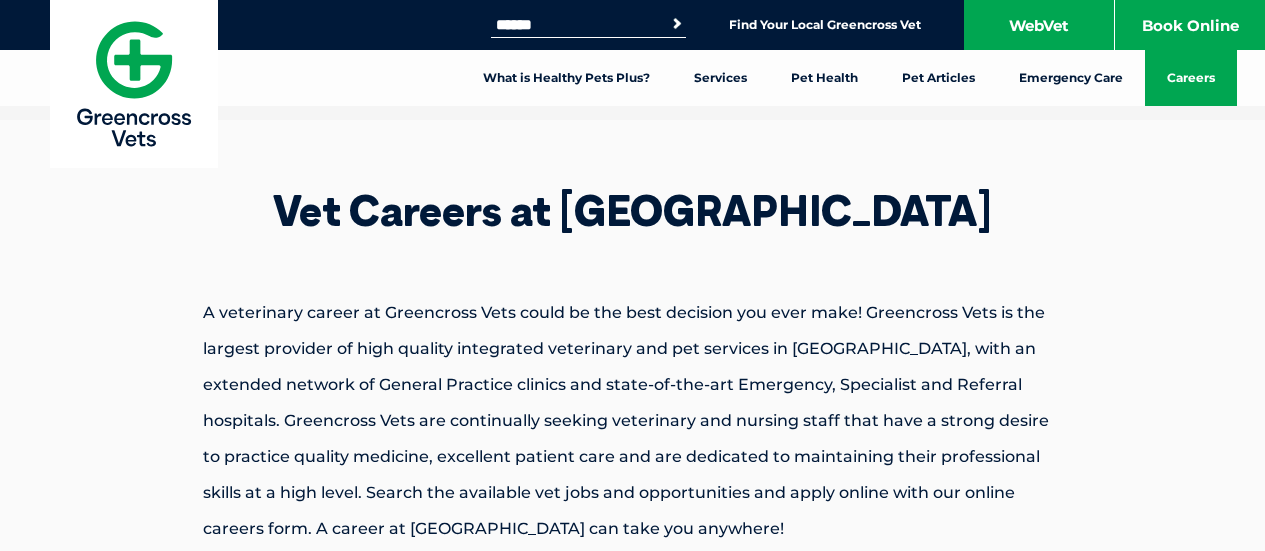 scroll, scrollTop: 0, scrollLeft: 0, axis: both 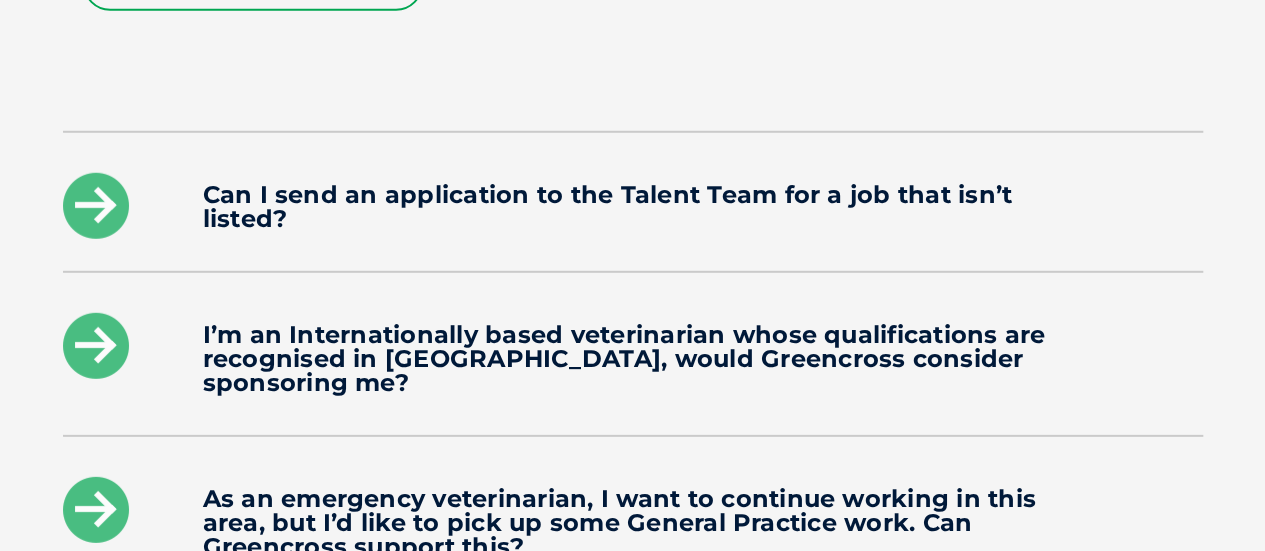click at bounding box center (96, 206) 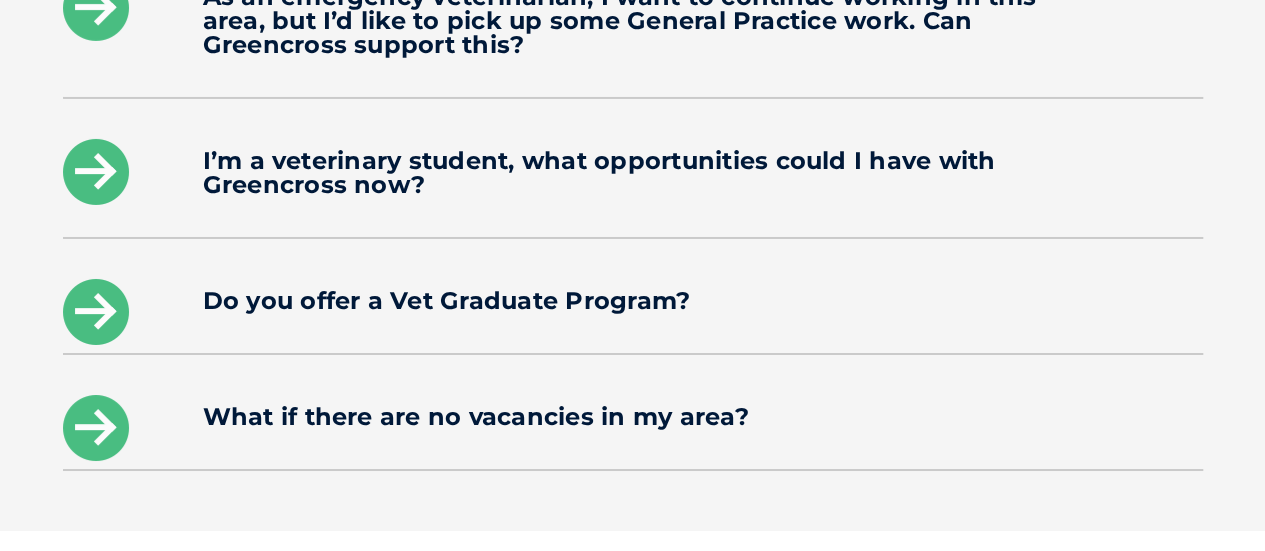 scroll, scrollTop: 3457, scrollLeft: 0, axis: vertical 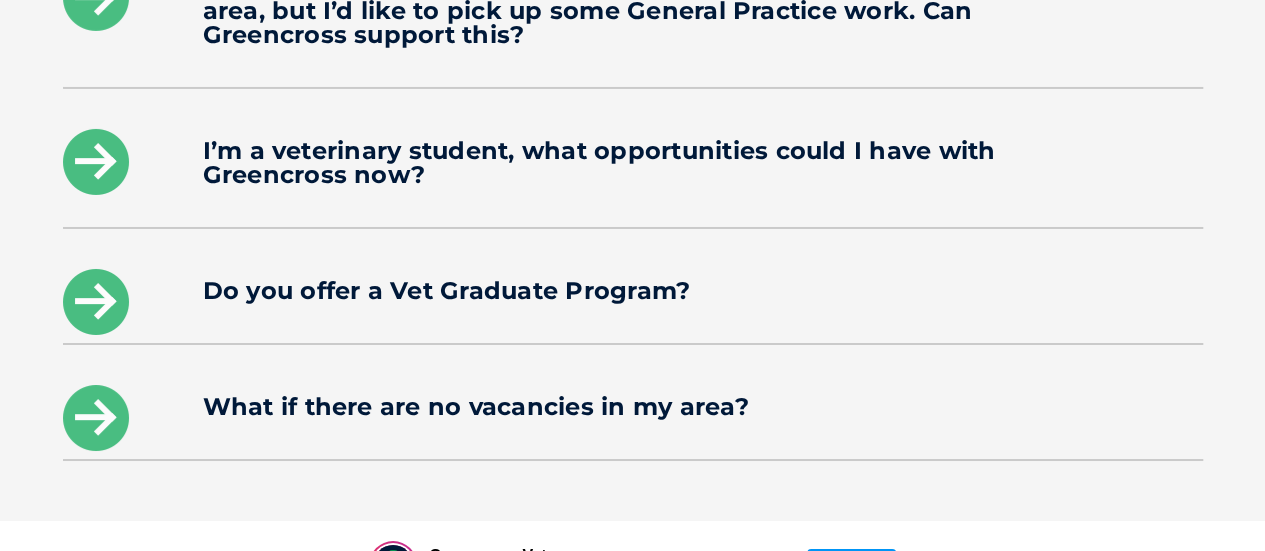 click at bounding box center [96, 162] 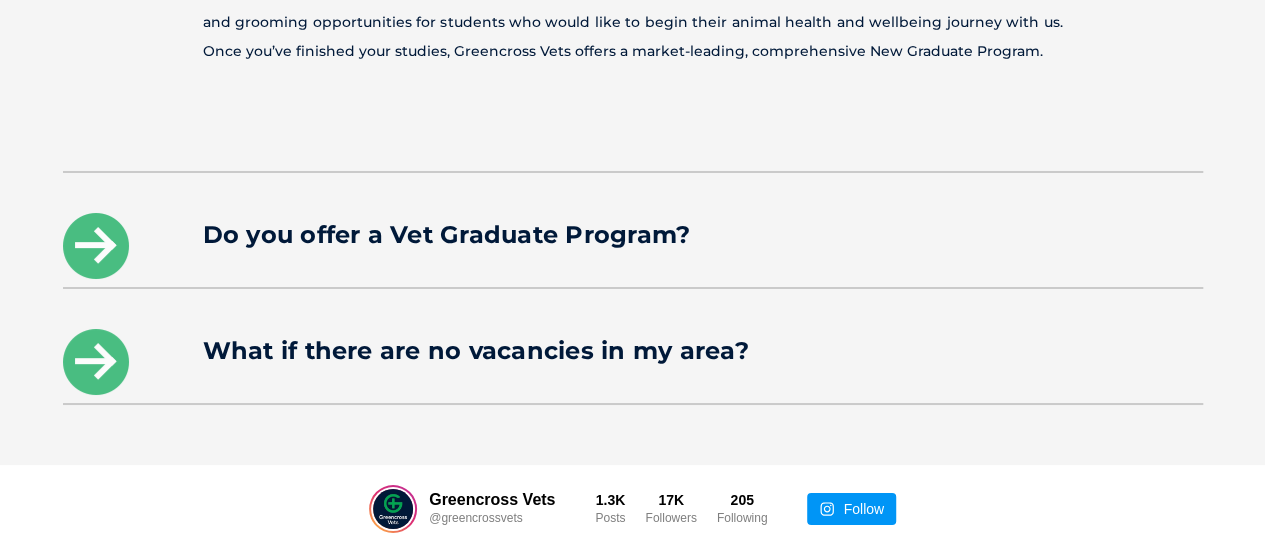 scroll, scrollTop: 3544, scrollLeft: 0, axis: vertical 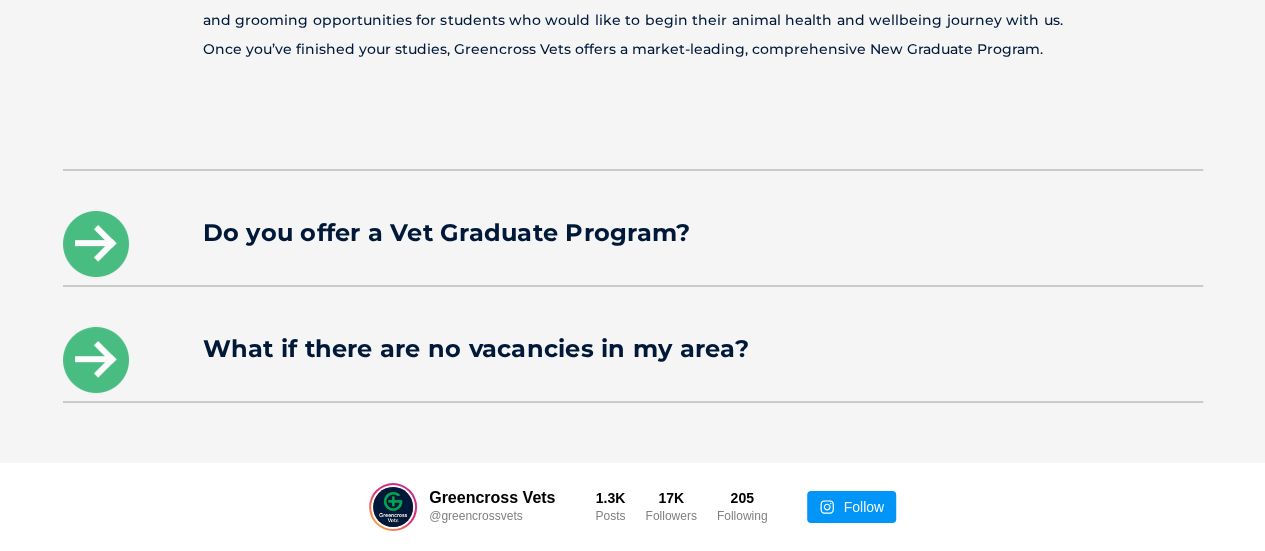 click at bounding box center [96, 244] 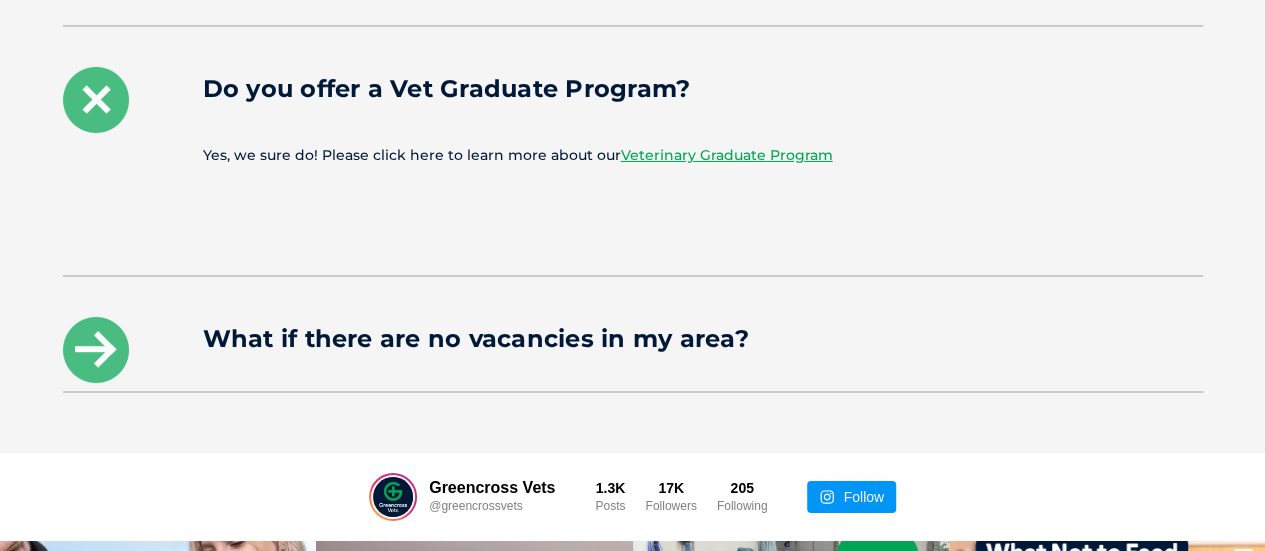 scroll, scrollTop: 3454, scrollLeft: 0, axis: vertical 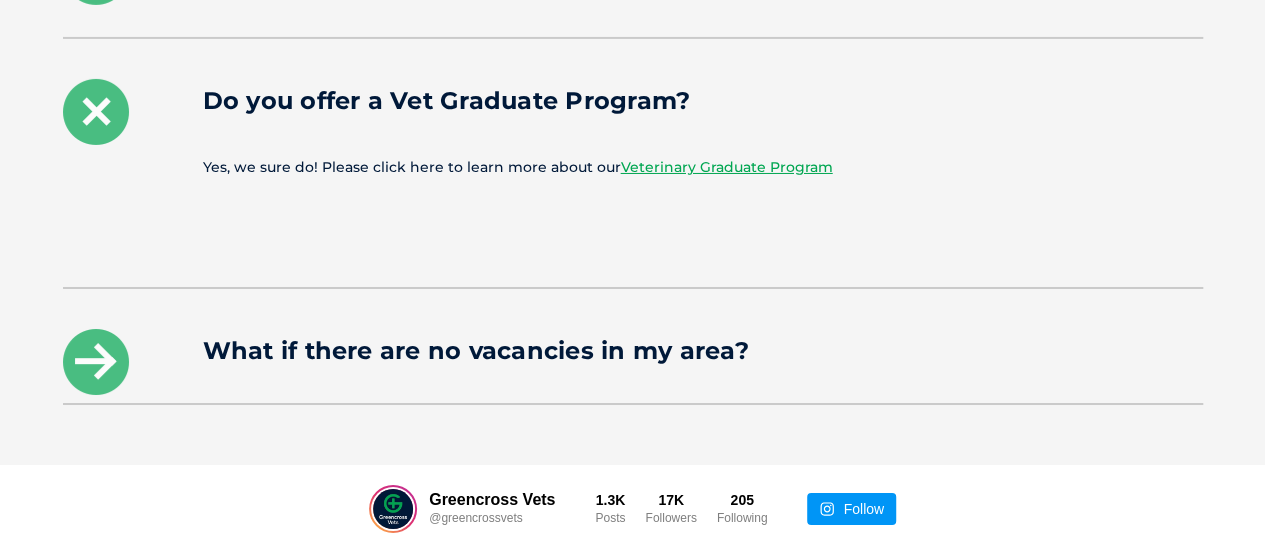 click on "Veterinary Graduate Program" at bounding box center [727, 167] 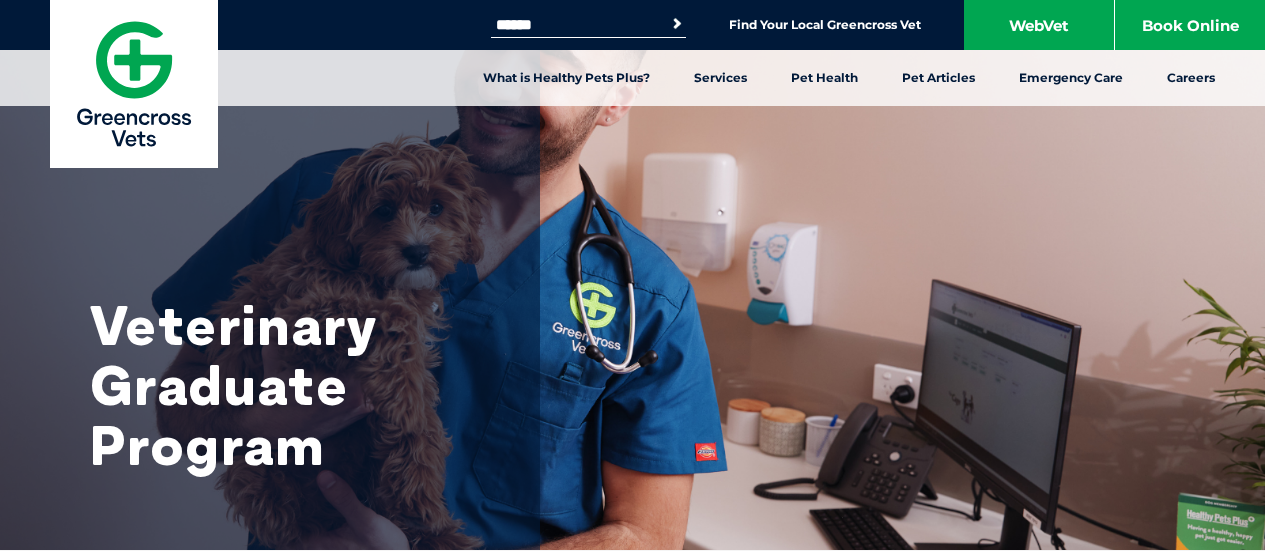 scroll, scrollTop: 192, scrollLeft: 0, axis: vertical 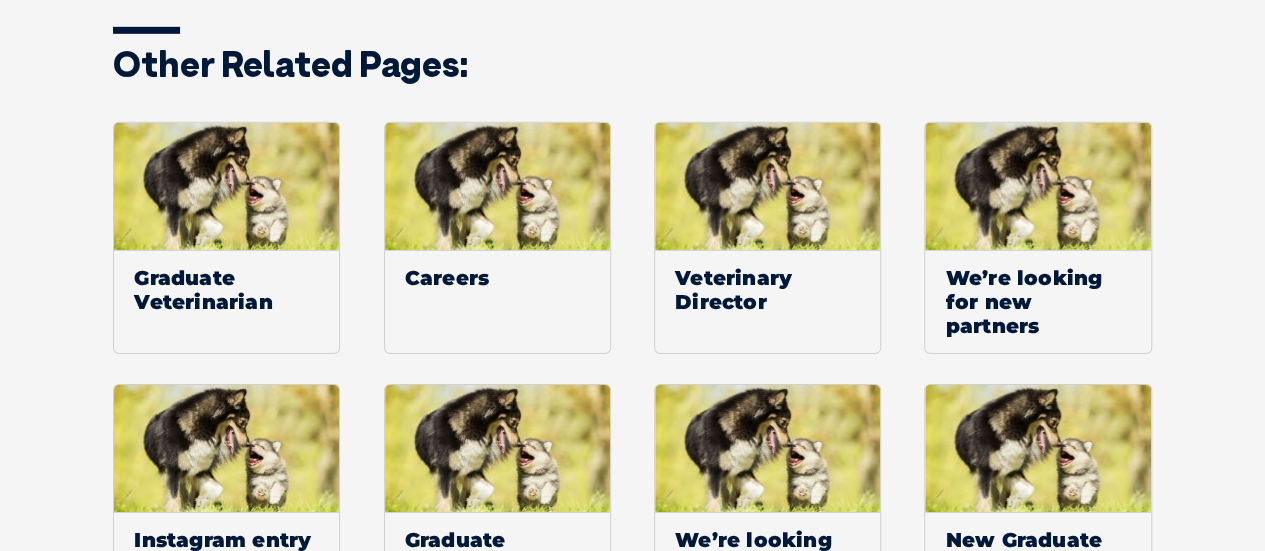 click on "Graduate Veterinarian" at bounding box center [226, 289] 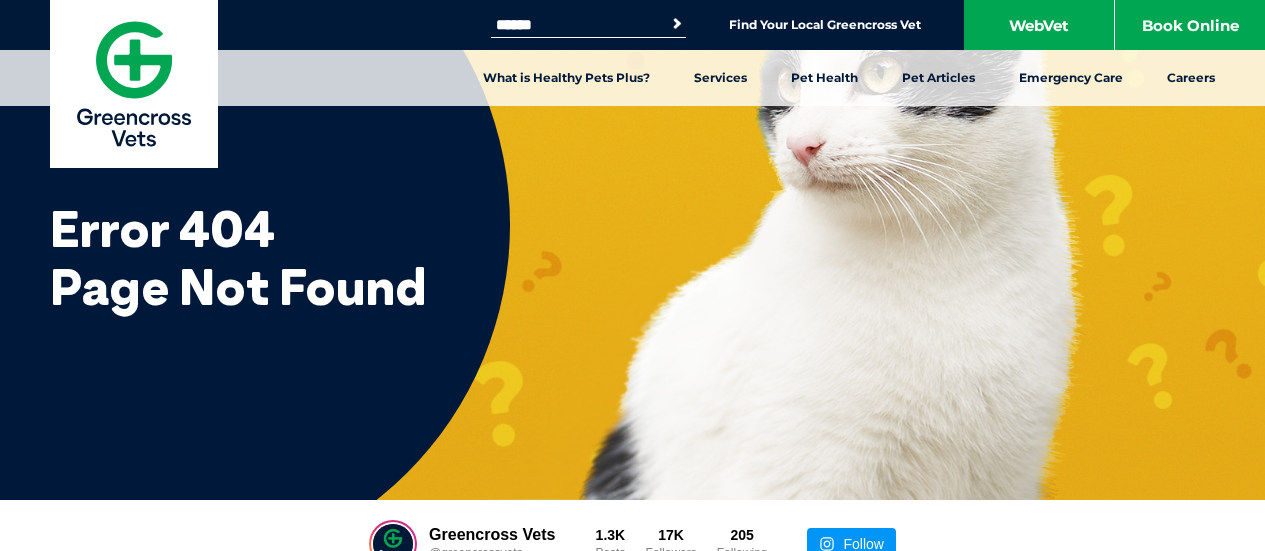 scroll, scrollTop: 0, scrollLeft: 0, axis: both 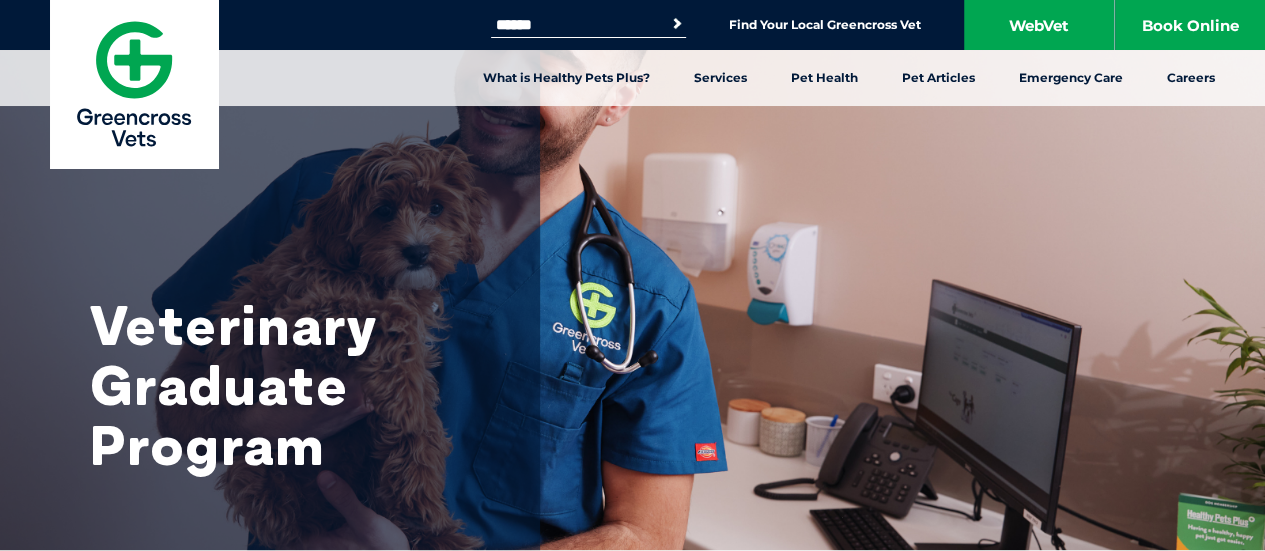 click on "Greencross Careers" at bounding box center (1140, 197) 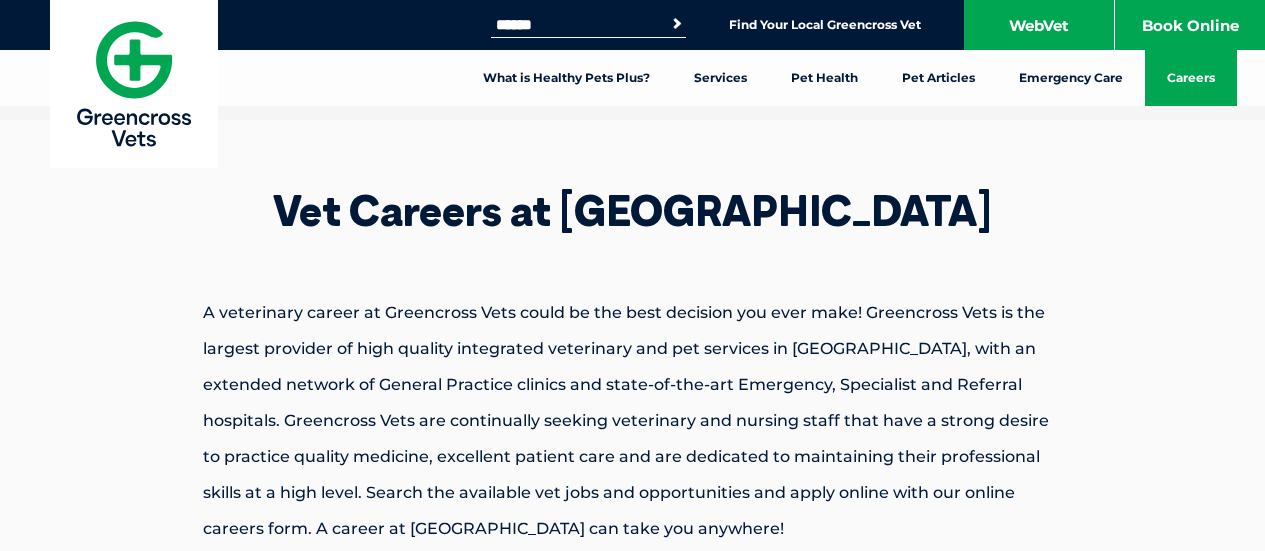 scroll, scrollTop: 0, scrollLeft: 0, axis: both 